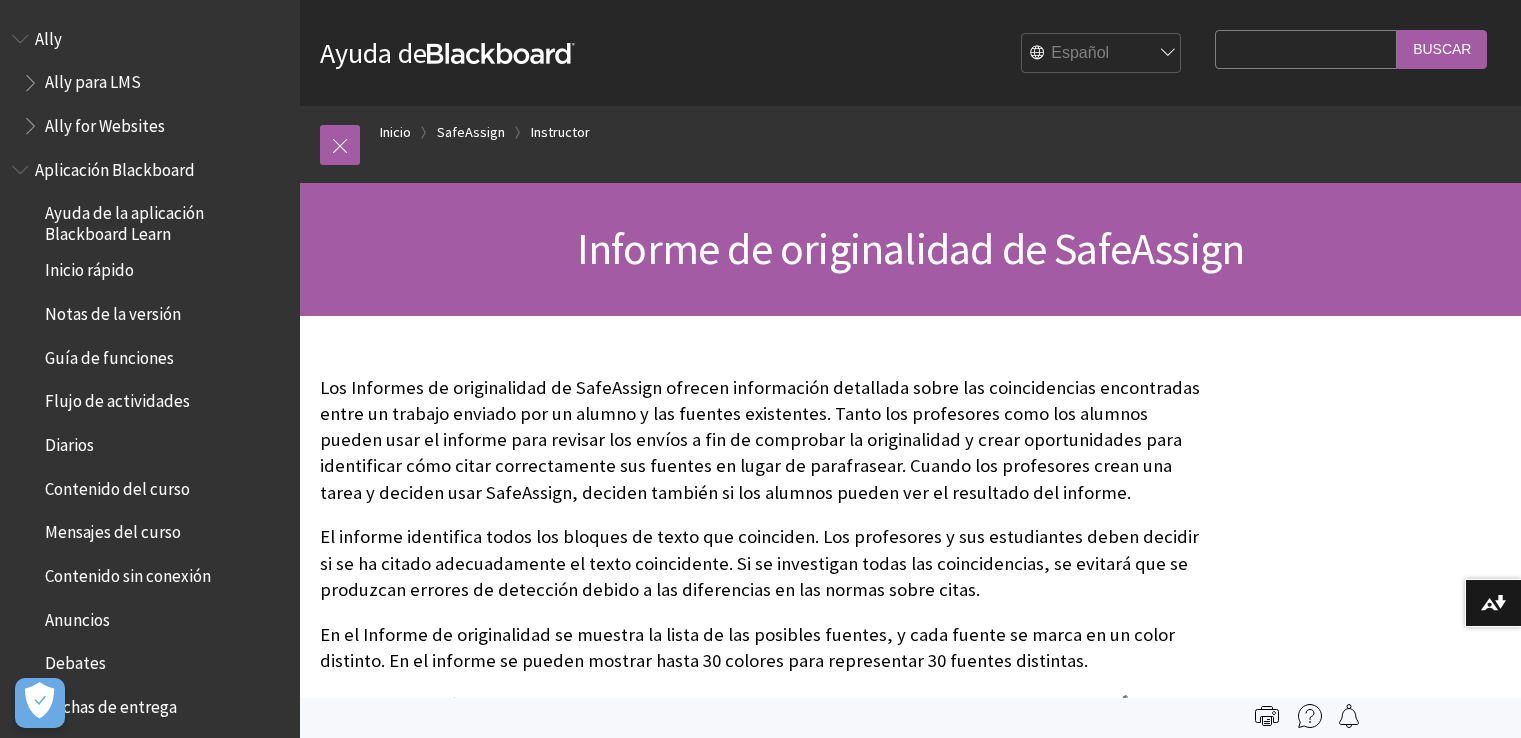 scroll, scrollTop: 0, scrollLeft: 0, axis: both 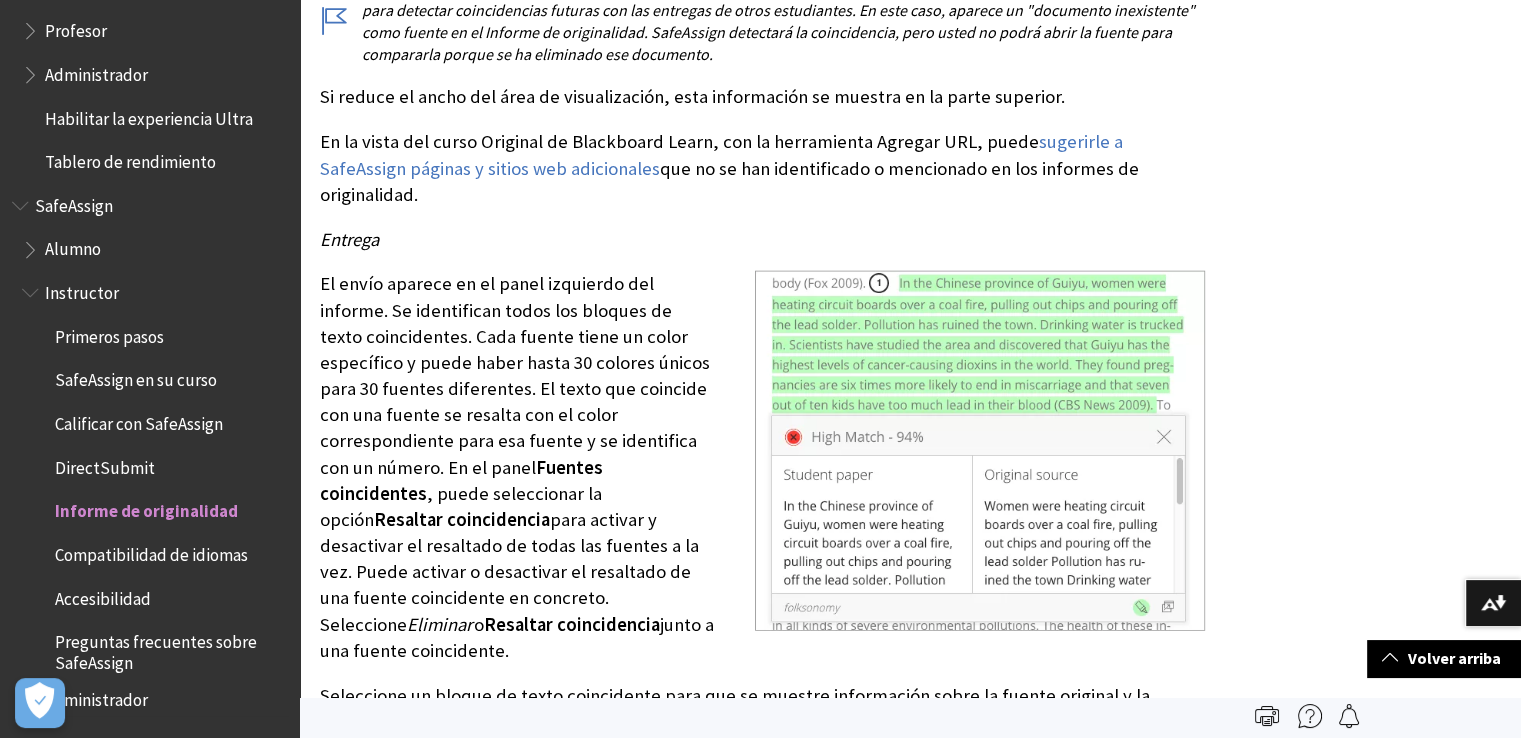 click on "Alumno" at bounding box center [73, 246] 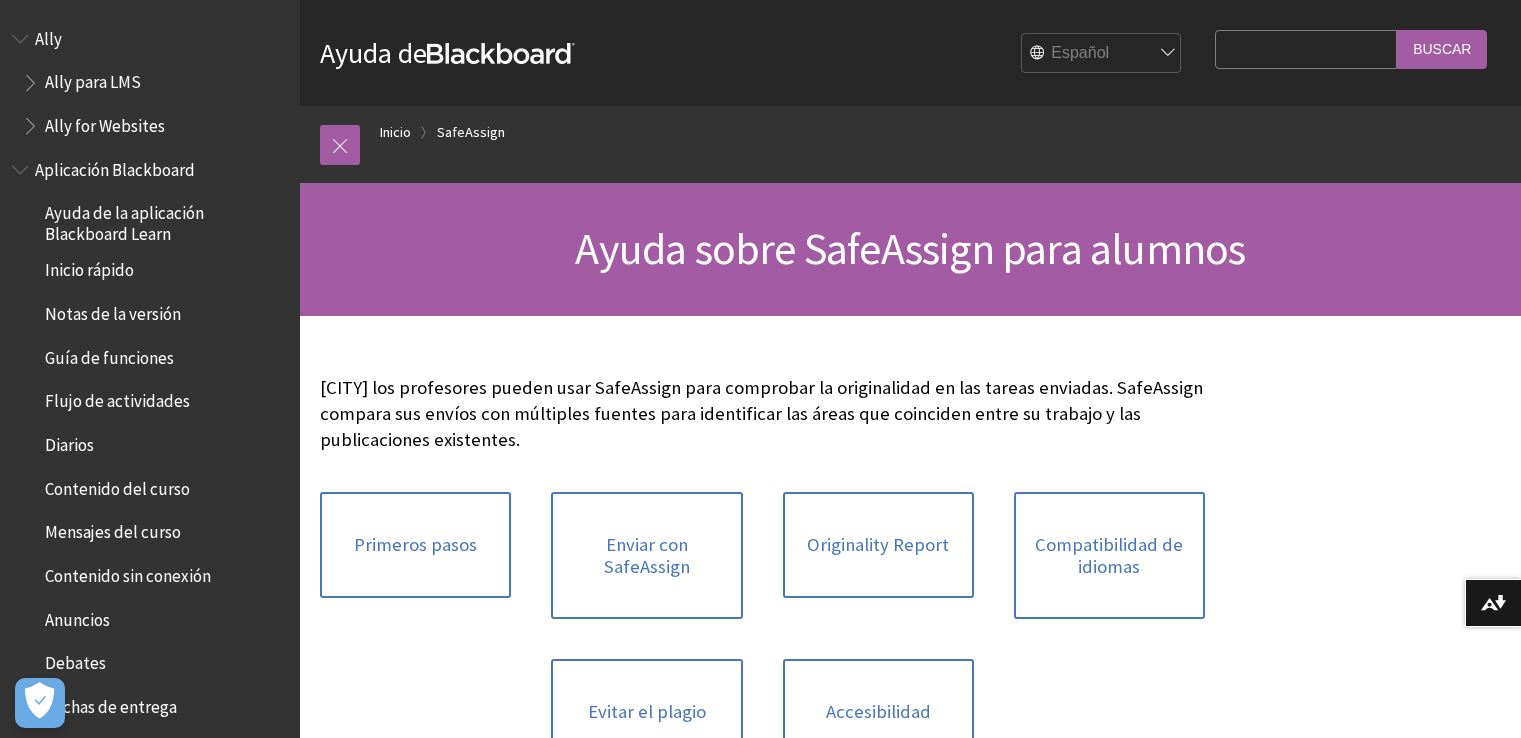 scroll, scrollTop: 0, scrollLeft: 0, axis: both 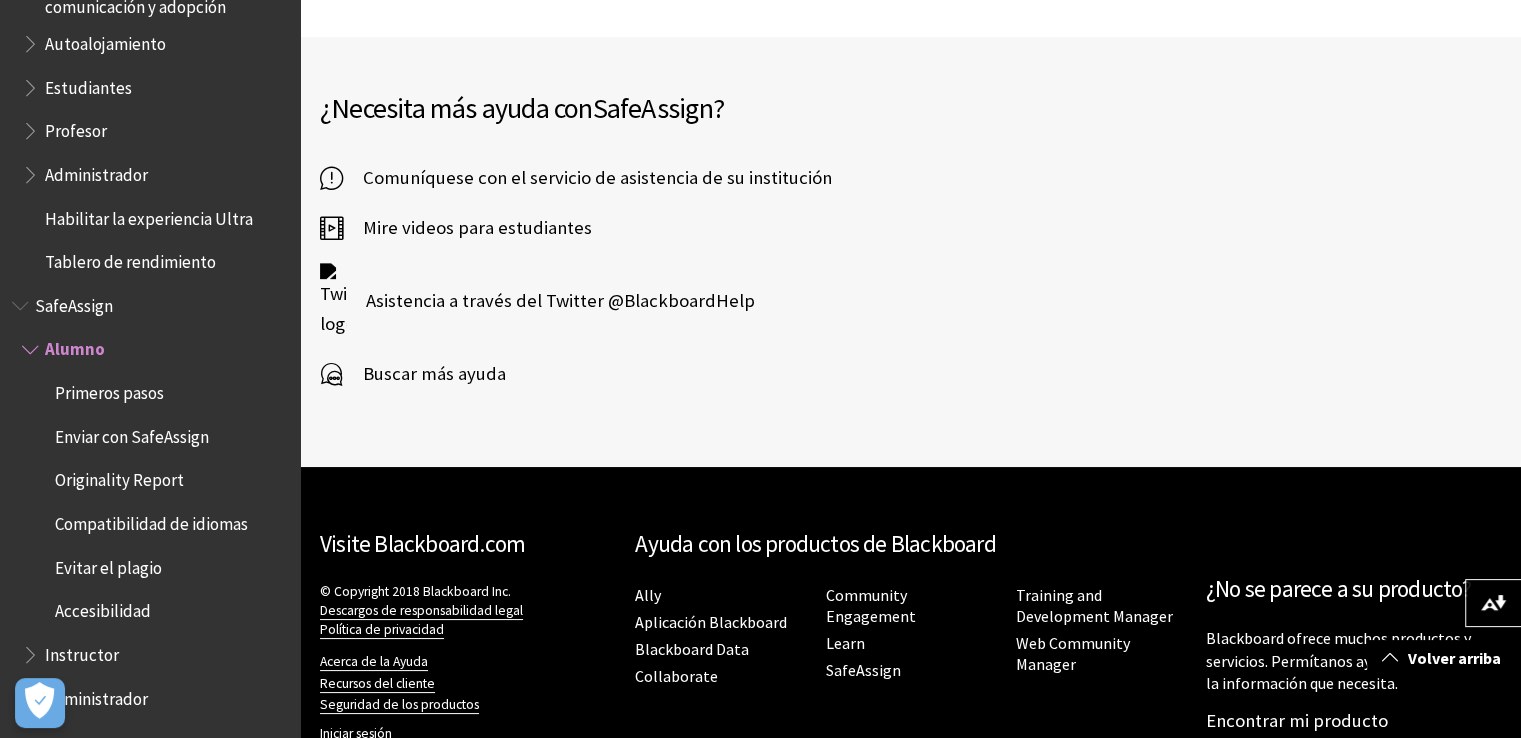 click on "Evitar el plagio" at bounding box center (108, 564) 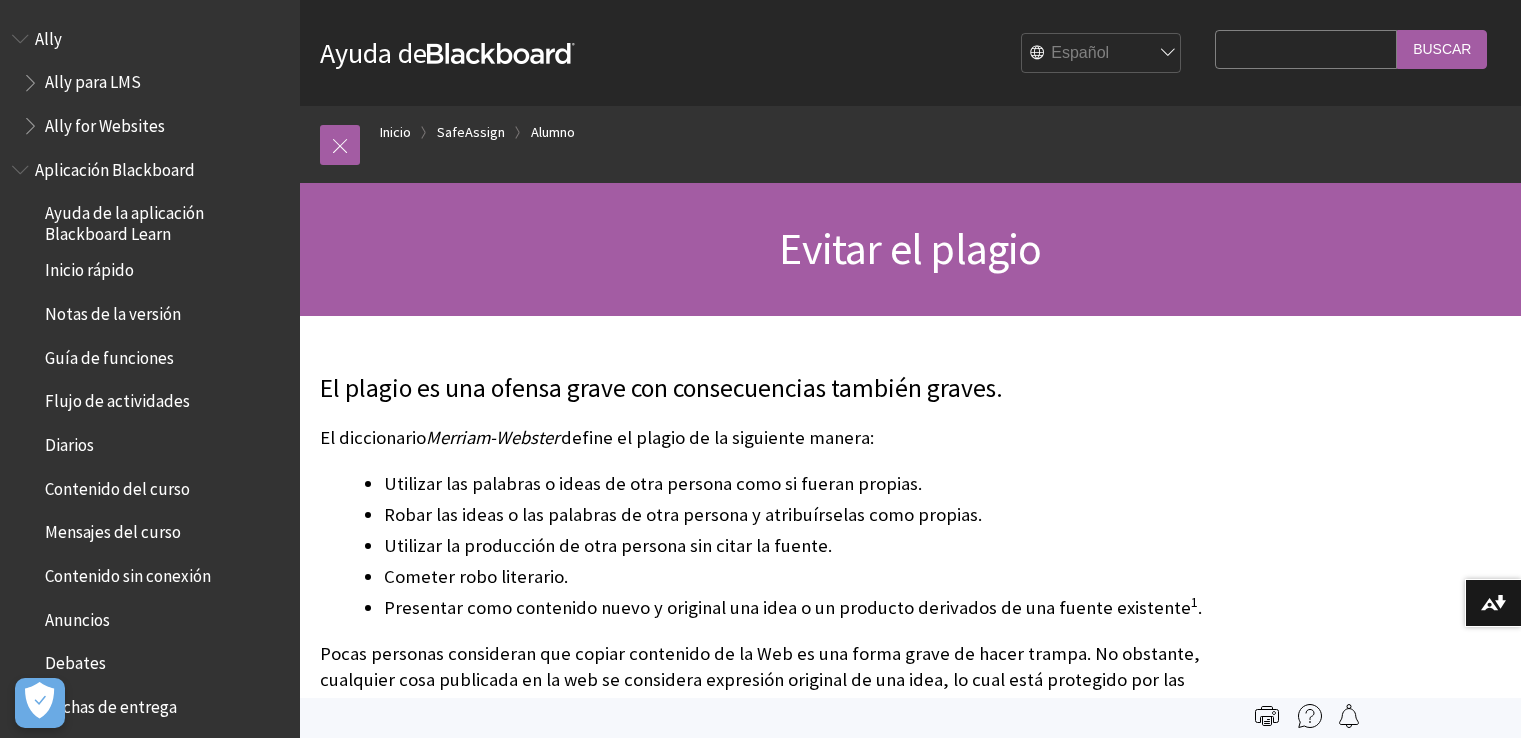 scroll, scrollTop: 0, scrollLeft: 0, axis: both 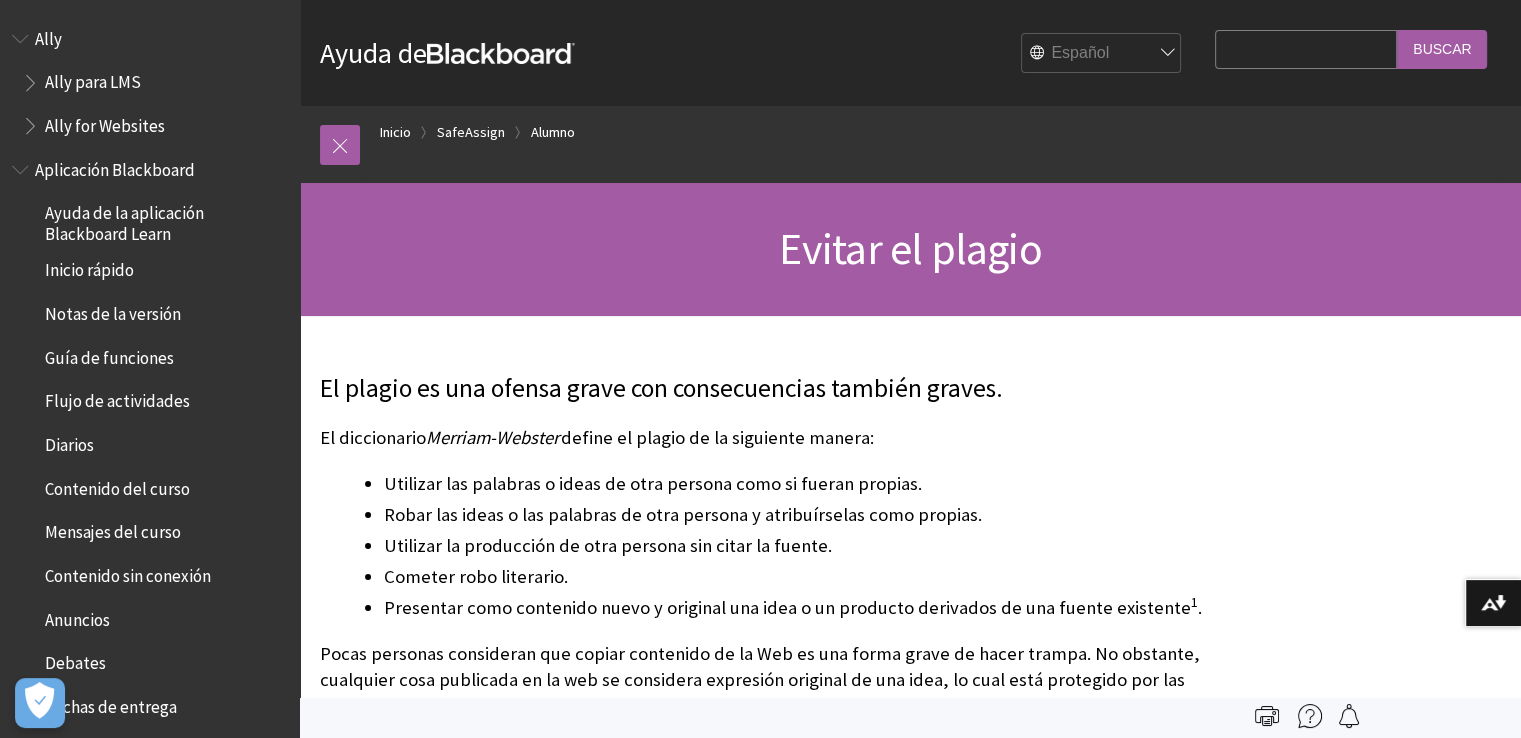 drag, startPoint x: 1492, startPoint y: 593, endPoint x: 1356, endPoint y: 649, distance: 147.07822 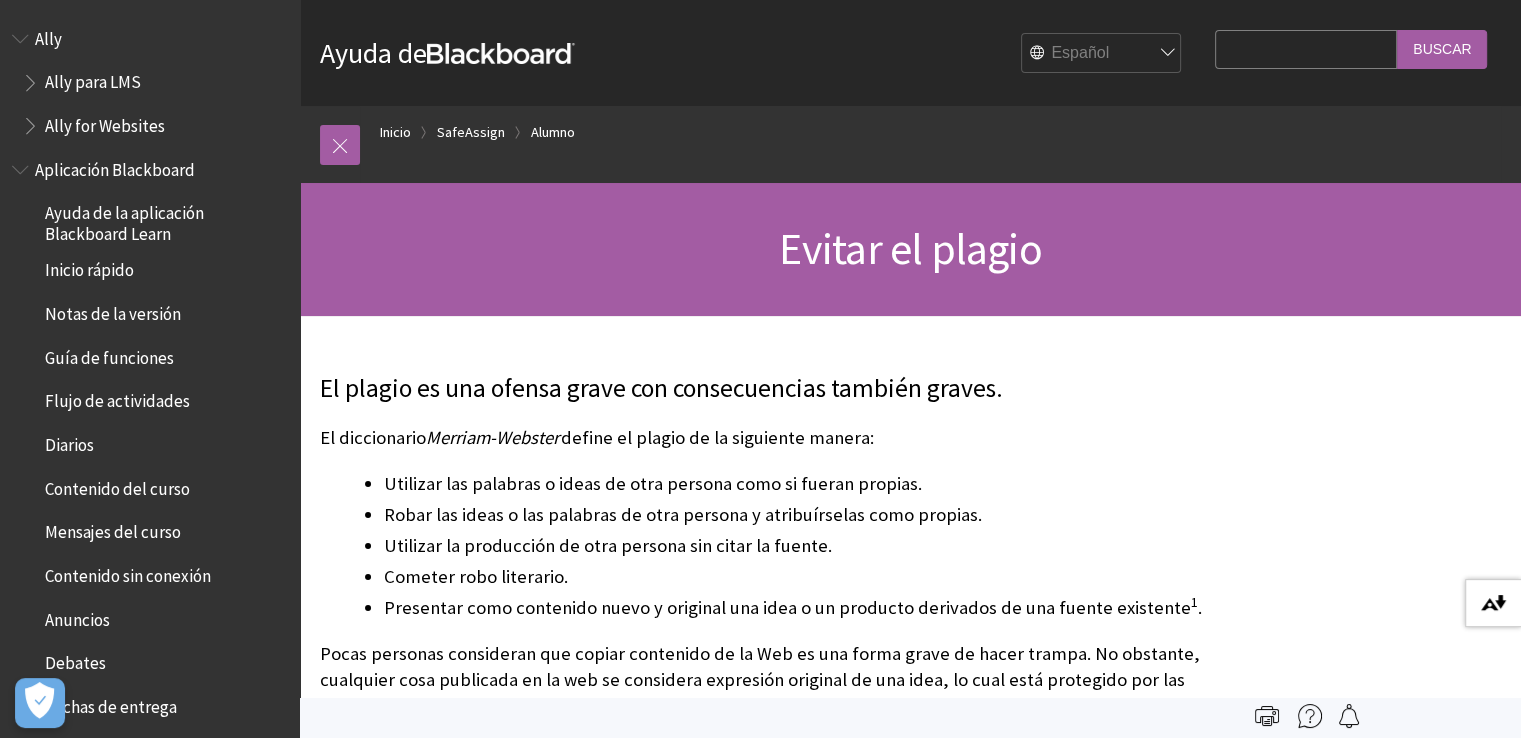 click at bounding box center (1493, 603) 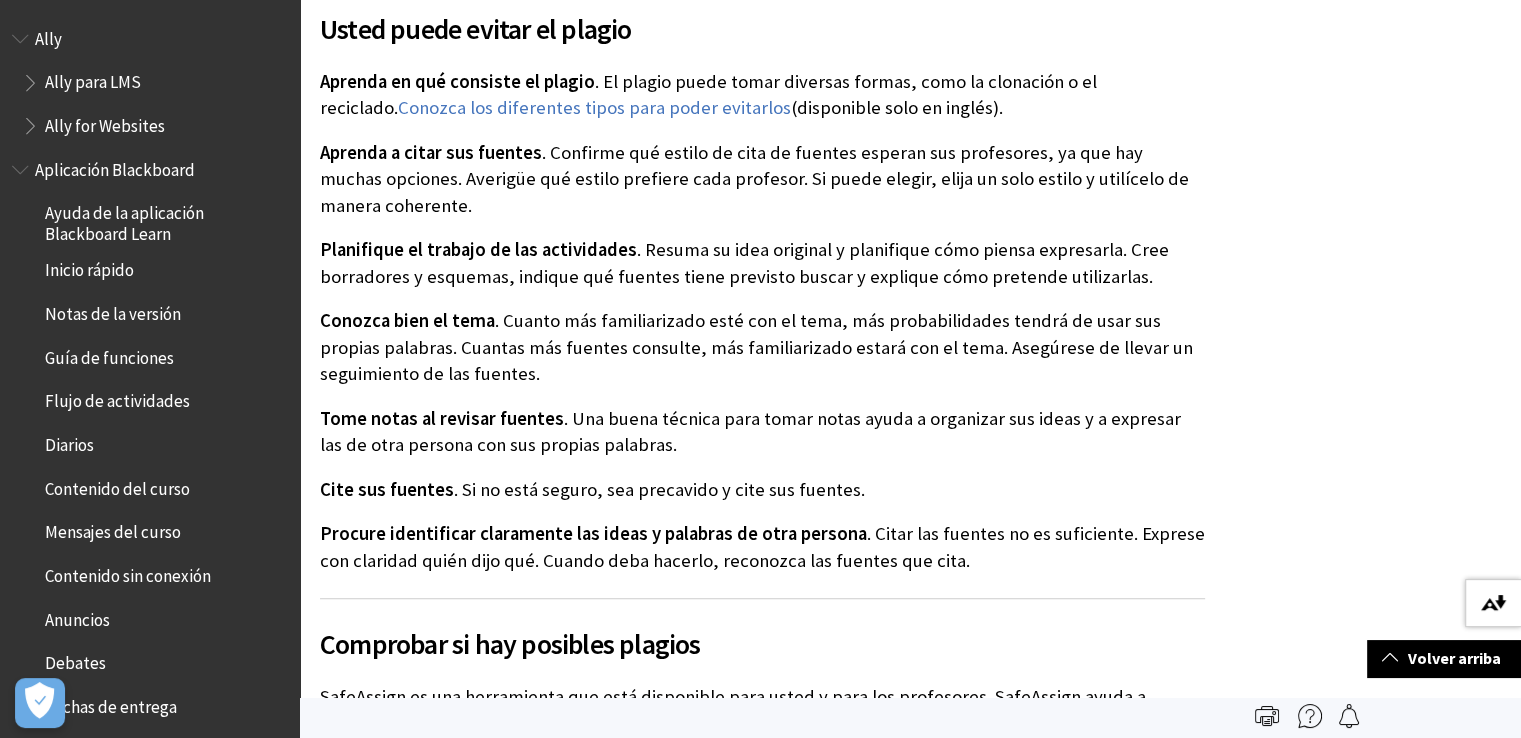 scroll, scrollTop: 397, scrollLeft: 0, axis: vertical 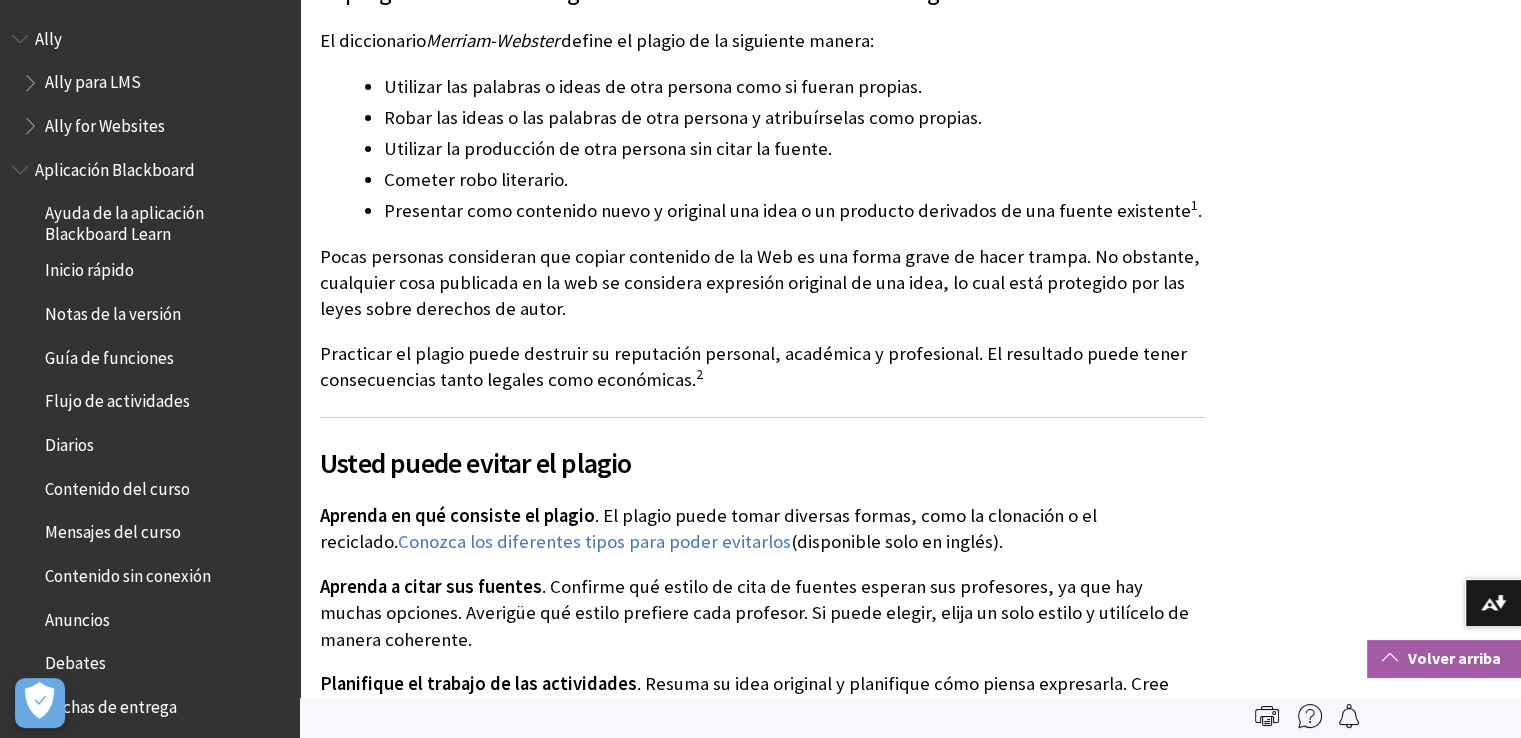 click on "Volver arriba" at bounding box center (1444, 658) 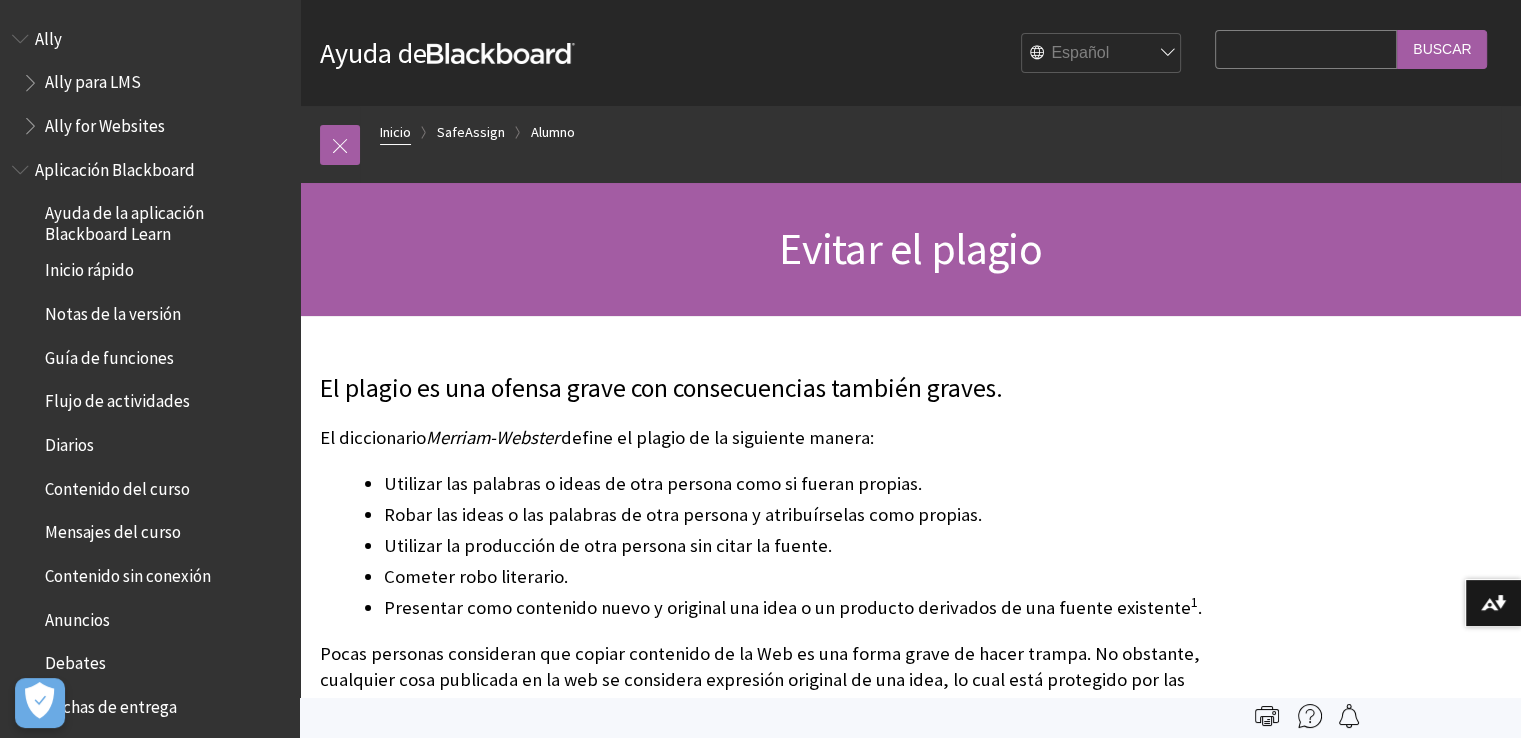 click on "Inicio" at bounding box center (395, 132) 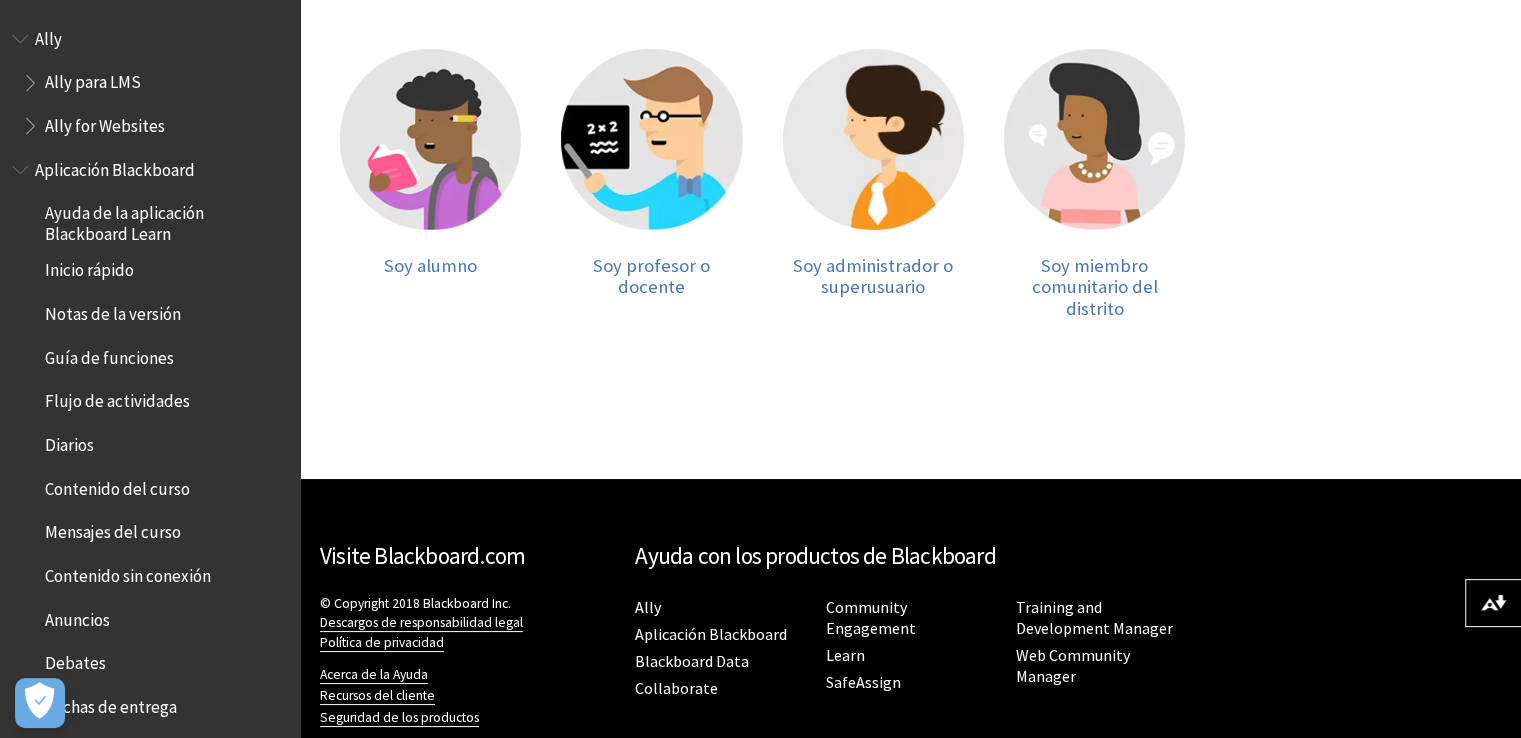 scroll, scrollTop: 504, scrollLeft: 0, axis: vertical 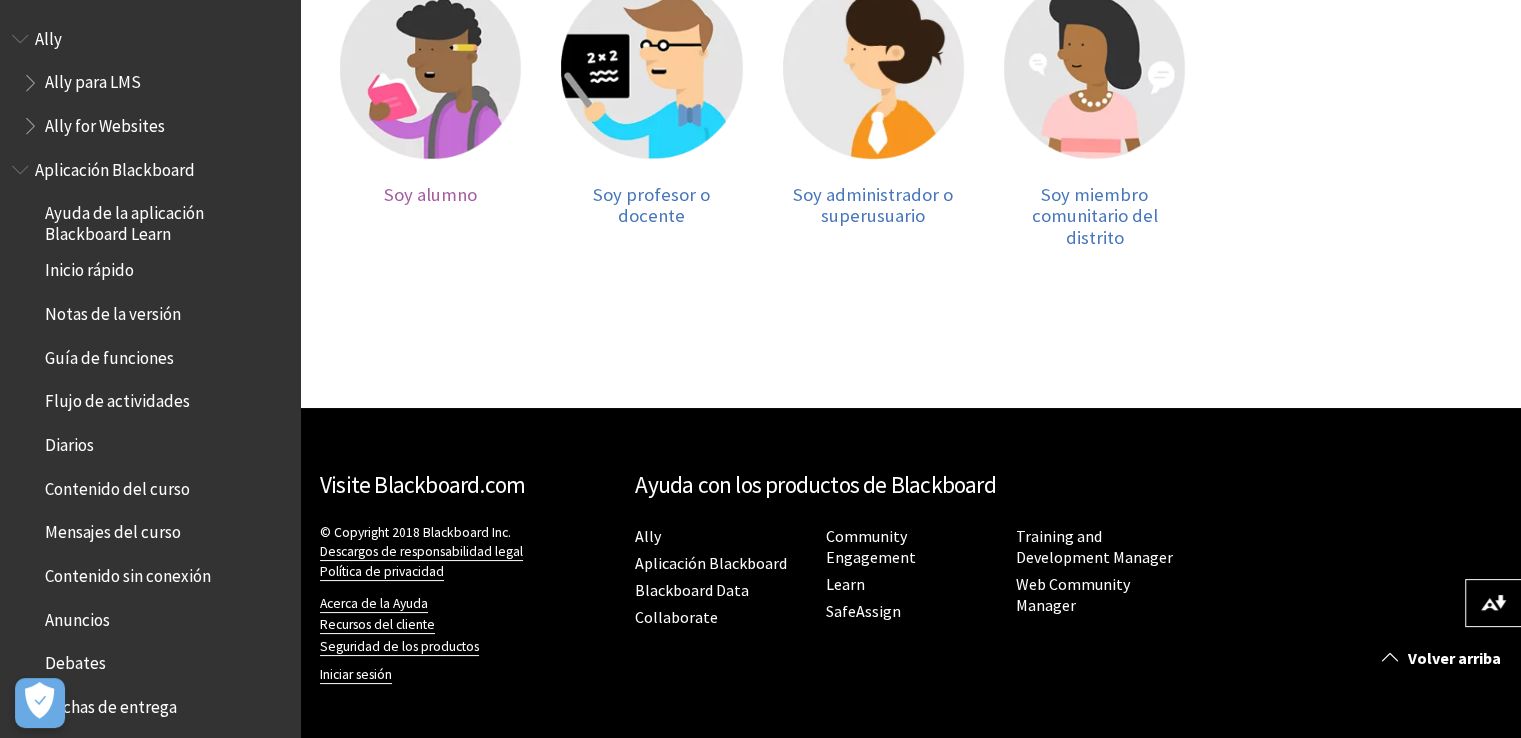 click at bounding box center [430, 68] 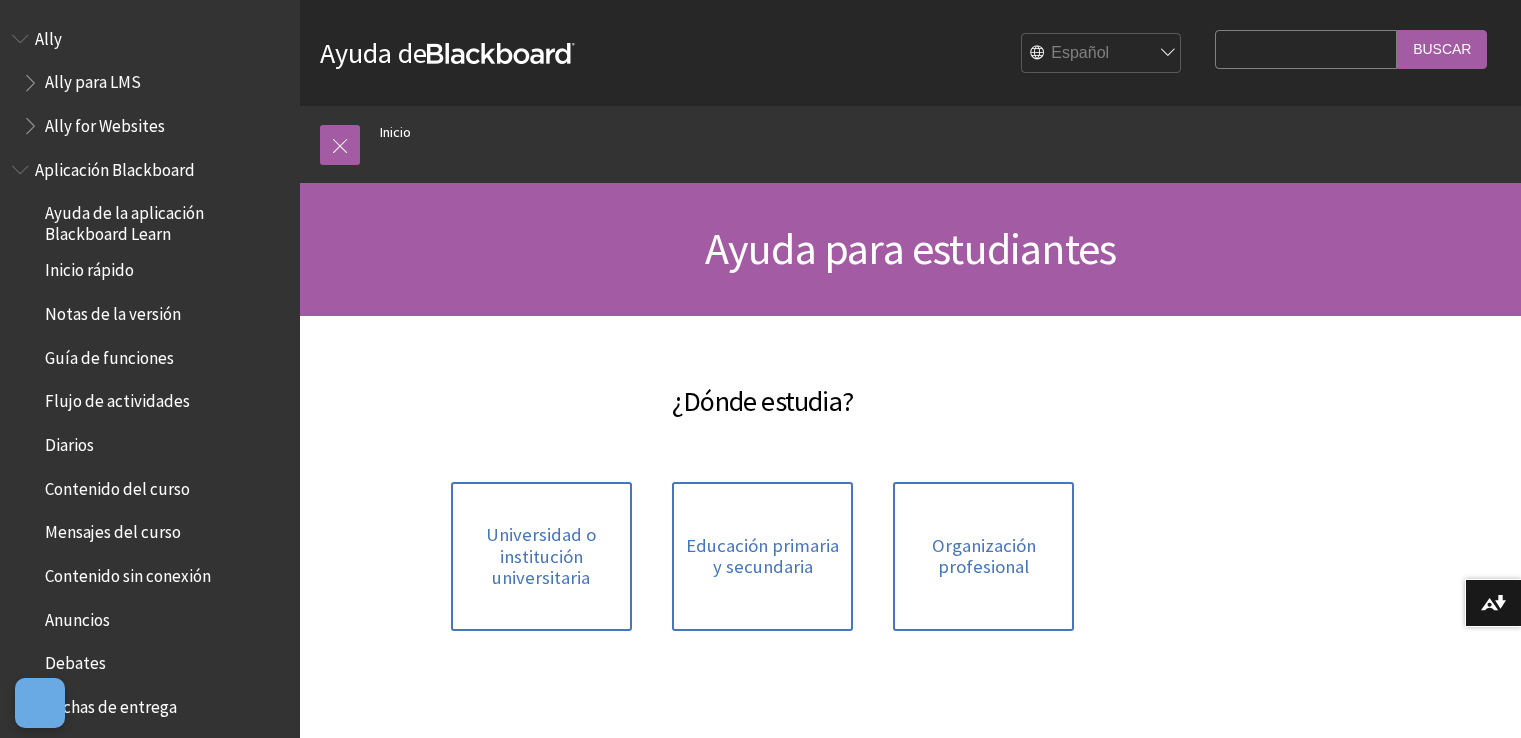 scroll, scrollTop: 0, scrollLeft: 0, axis: both 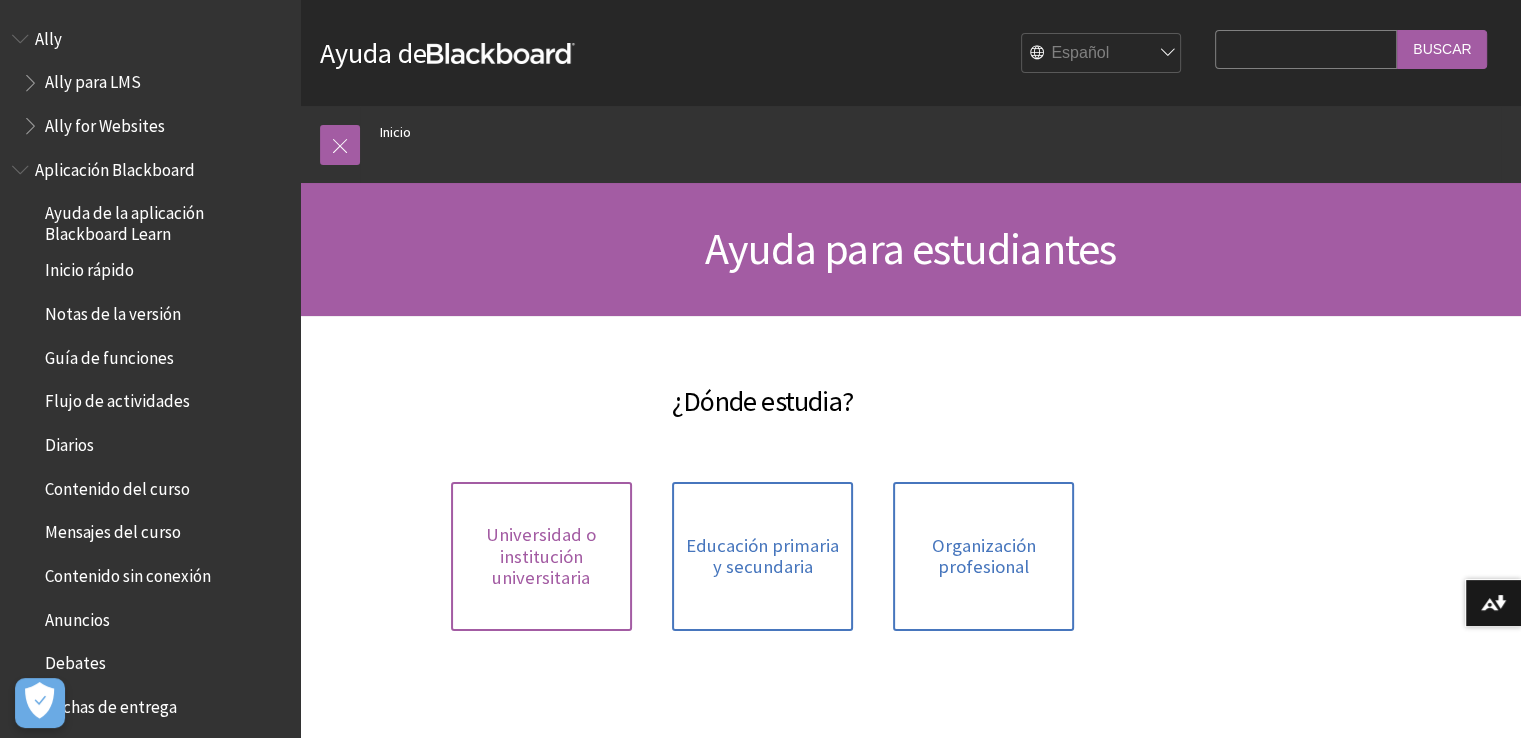 click on "Universidad o institución universitaria" at bounding box center (541, 556) 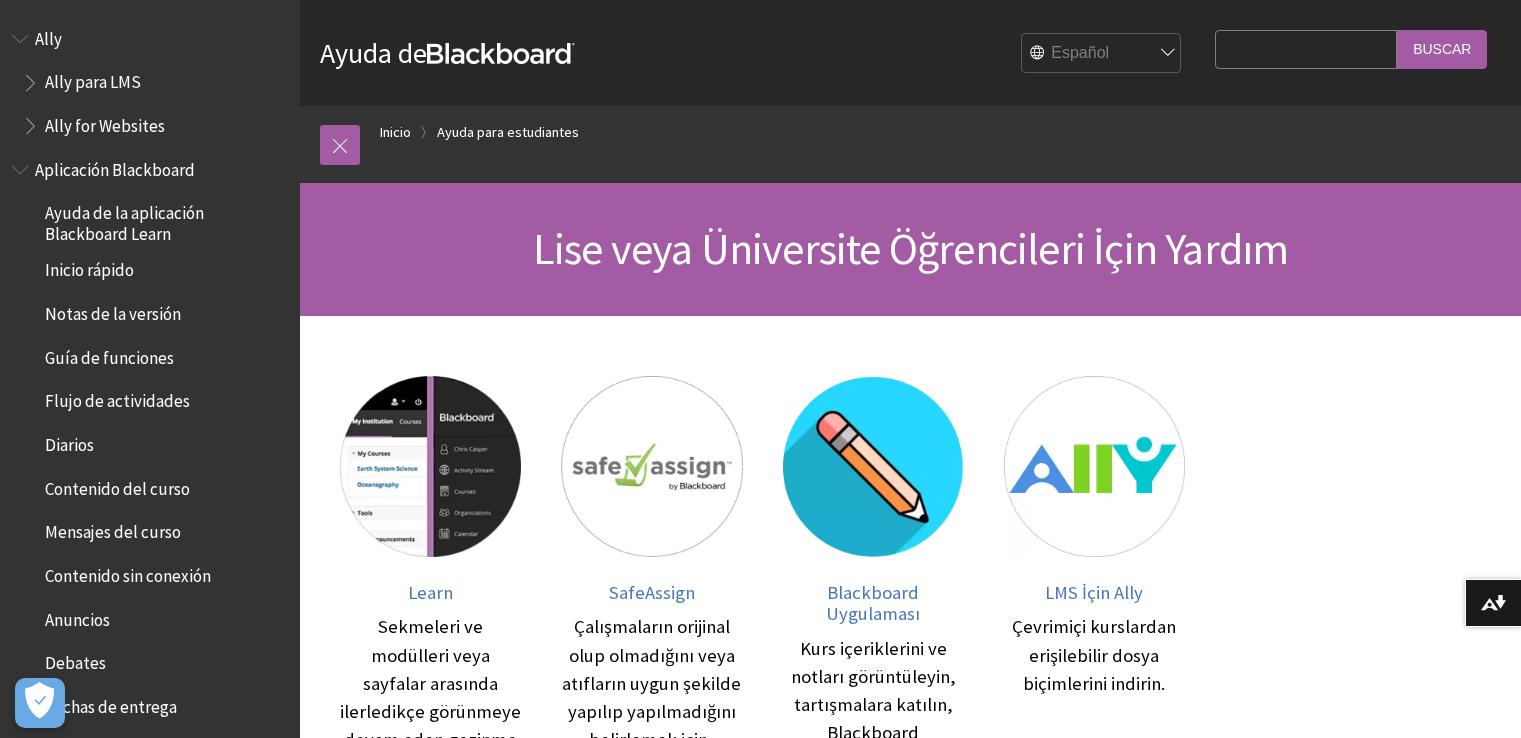 scroll, scrollTop: 0, scrollLeft: 0, axis: both 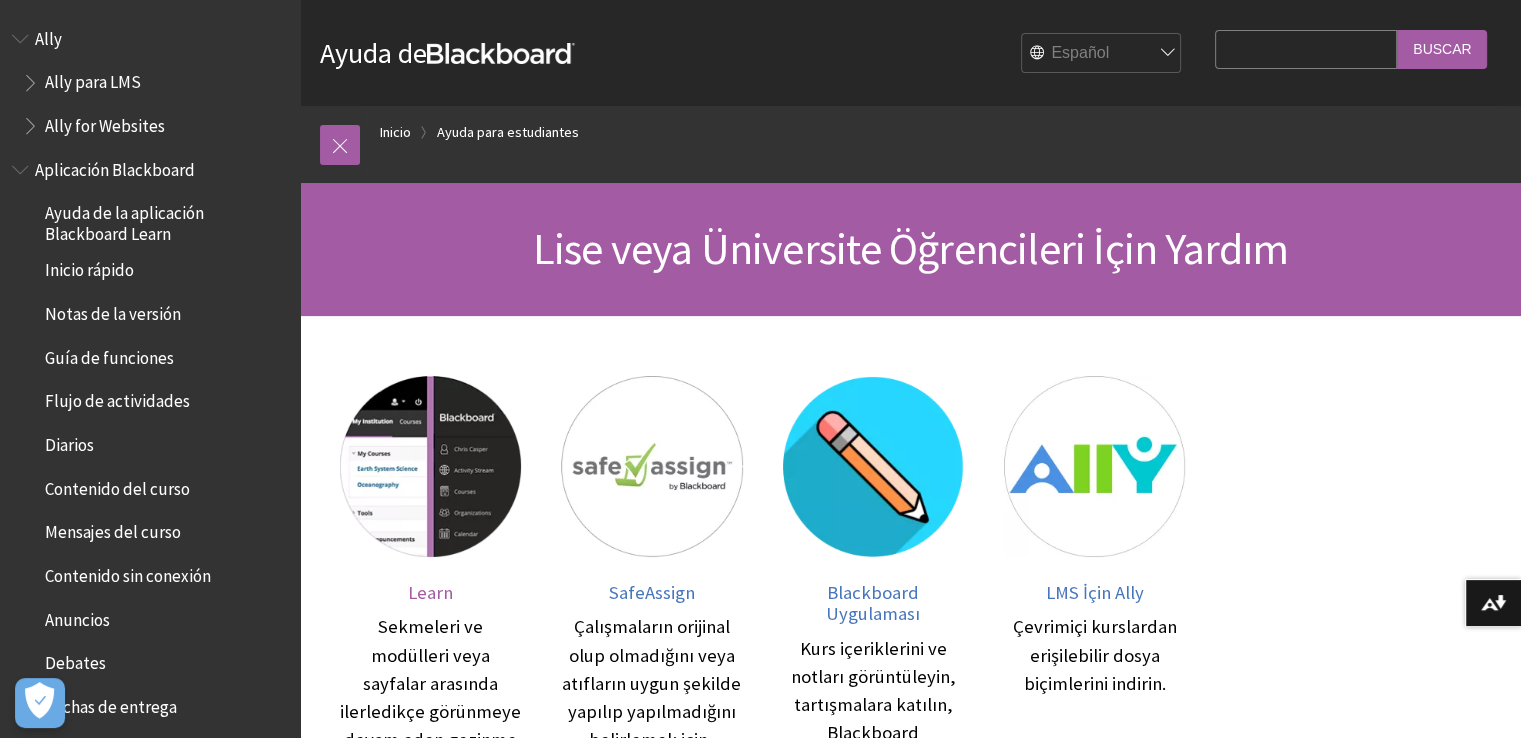 click on "Learn" at bounding box center (430, 592) 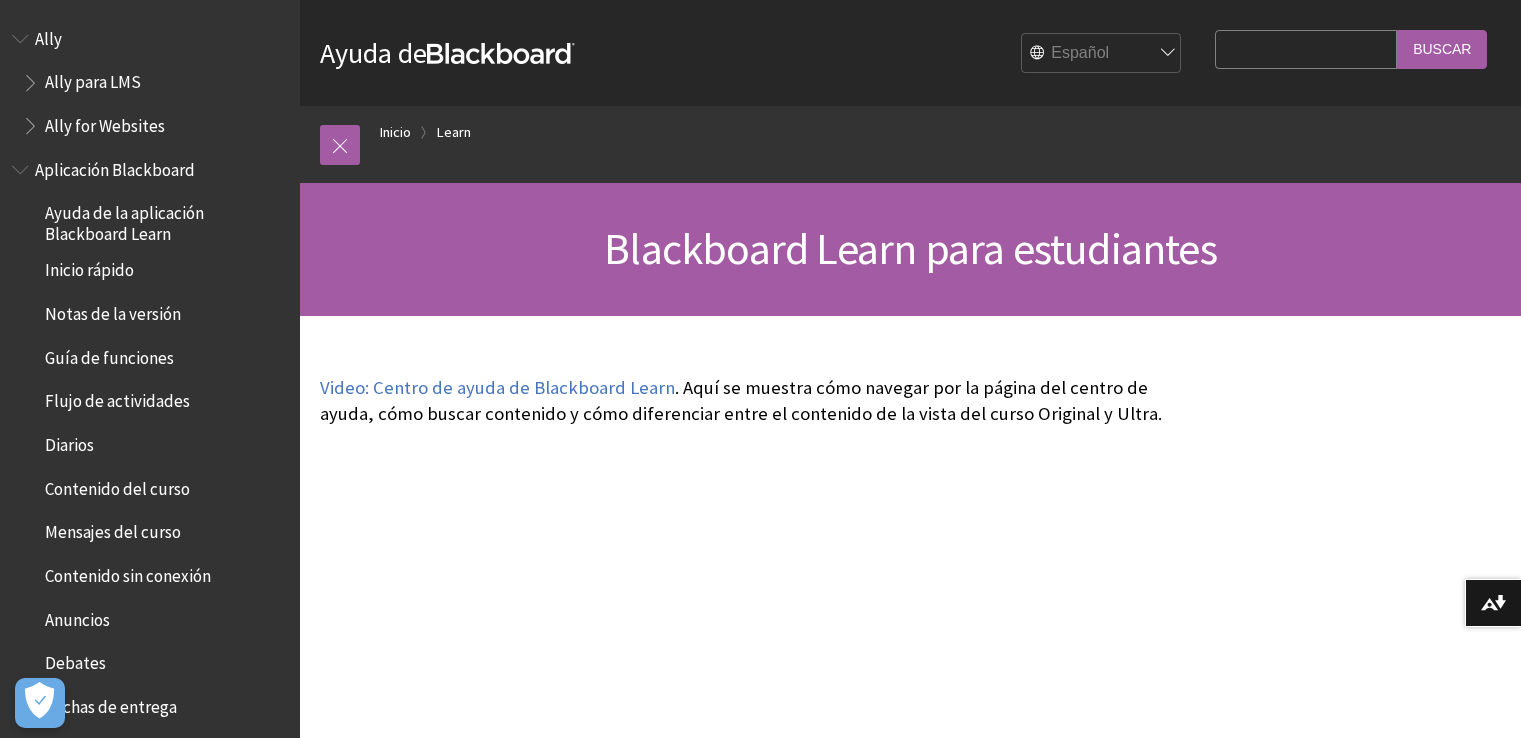 scroll, scrollTop: 0, scrollLeft: 0, axis: both 